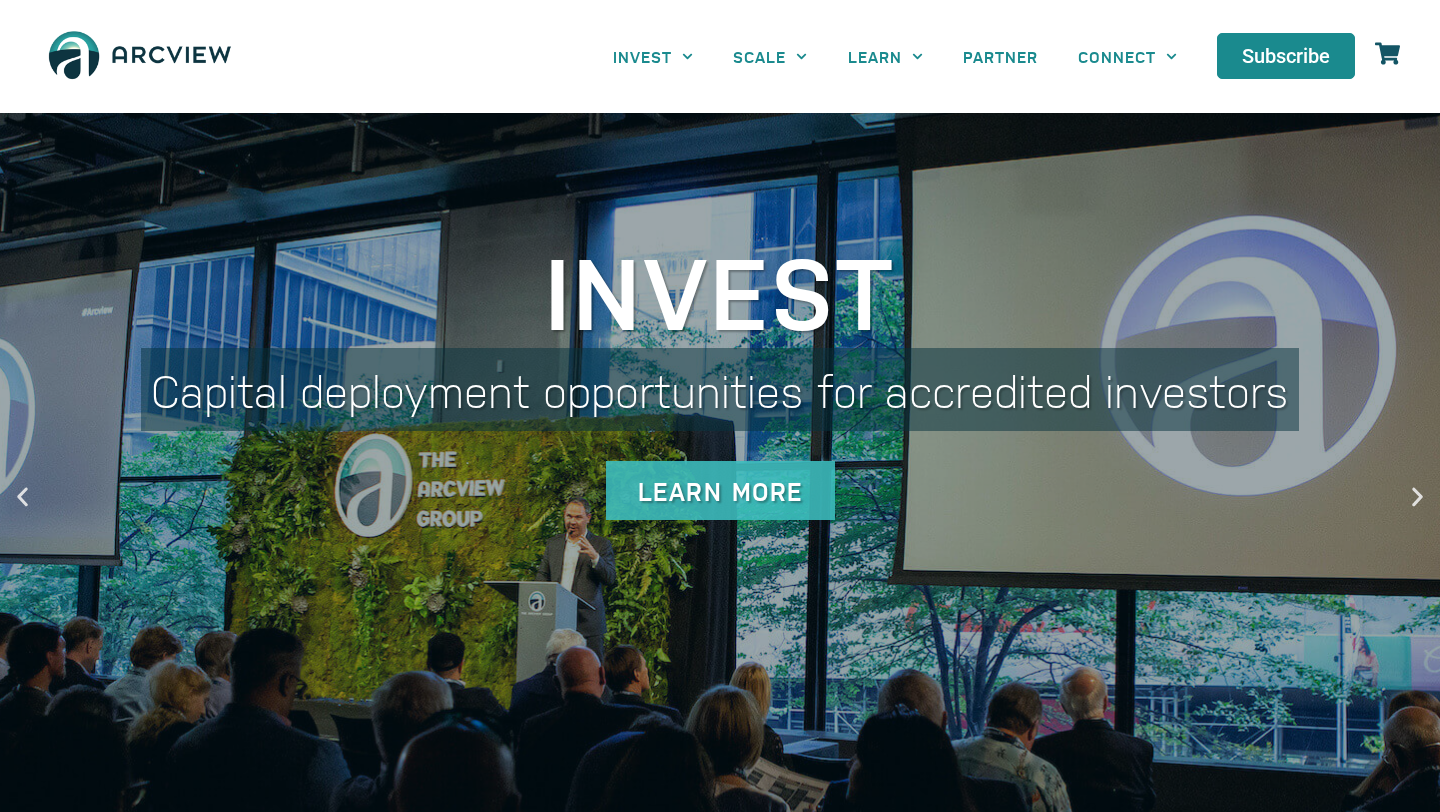 scroll, scrollTop: 0, scrollLeft: 0, axis: both 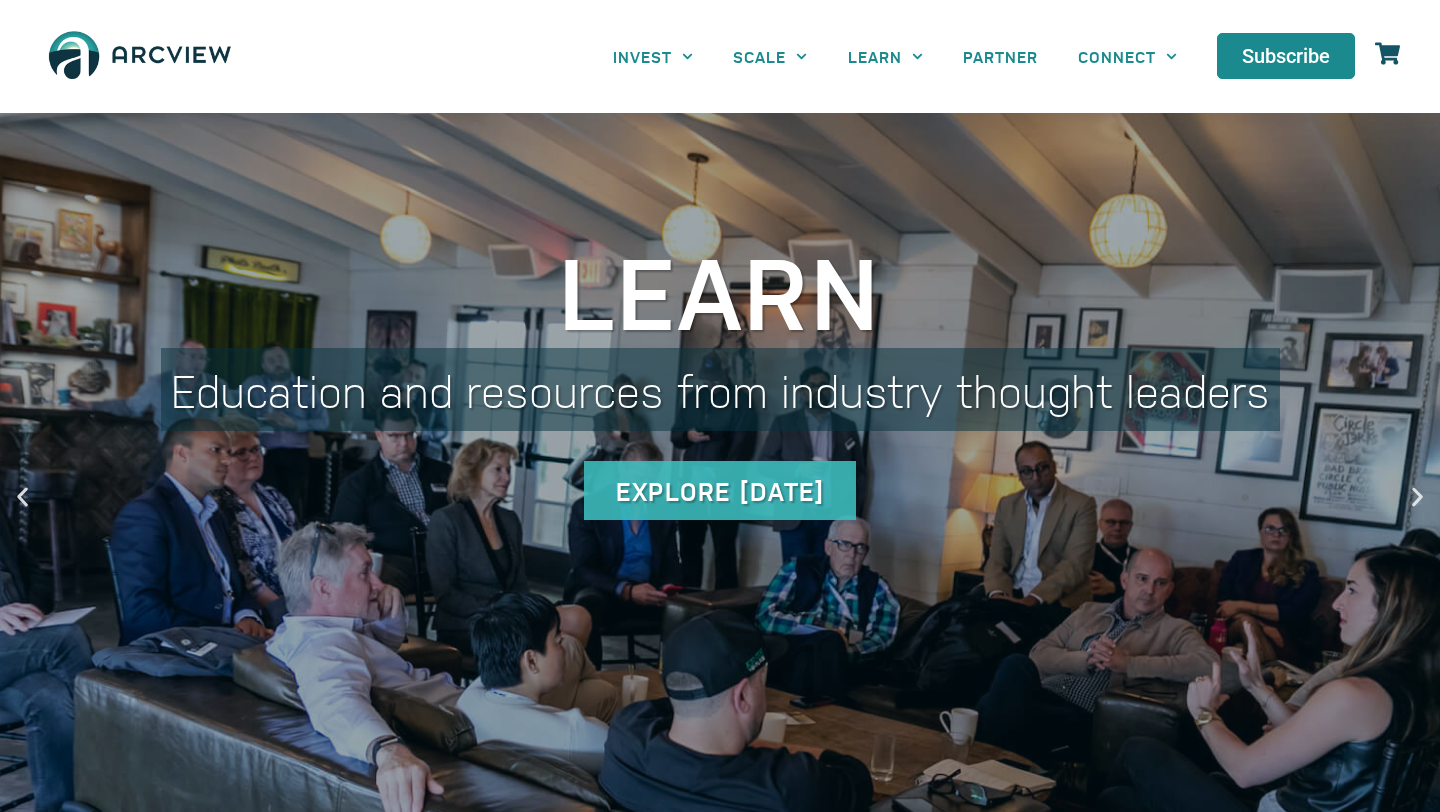 click on "INVEST
Brokerage & Advisory Services
Principal Investment Opportunities / Funds
SCALE
Business Consulting
Marketing Services
Research & Insights
LEARN
Upcoming Events
MCBA National Cannabis Equity Report & Toolkit
Monthly Playbook
Replays & Resources
Reports & Research
North American Vape Market
PARTNER
CONNECT
Women’s Inclusion Network
News Room
About Arcview
Contact Us
INVEST
Brokerage & Advisory Services
Principal Investment Opportunities / Funds
SCALE
Business Consulting
Marketing Services
Research & Insights
LEARN
Upcoming Events
MCBA National Cannabis Equity Report & Toolkit
Monthly Playbook
Replays & Resources
Reports & Research
North American Vape Market
PARTNER
CONNECT
Women’s Inclusion Network
News Room
About Arcview
Contact Us
INVEST" at bounding box center (844, 56) 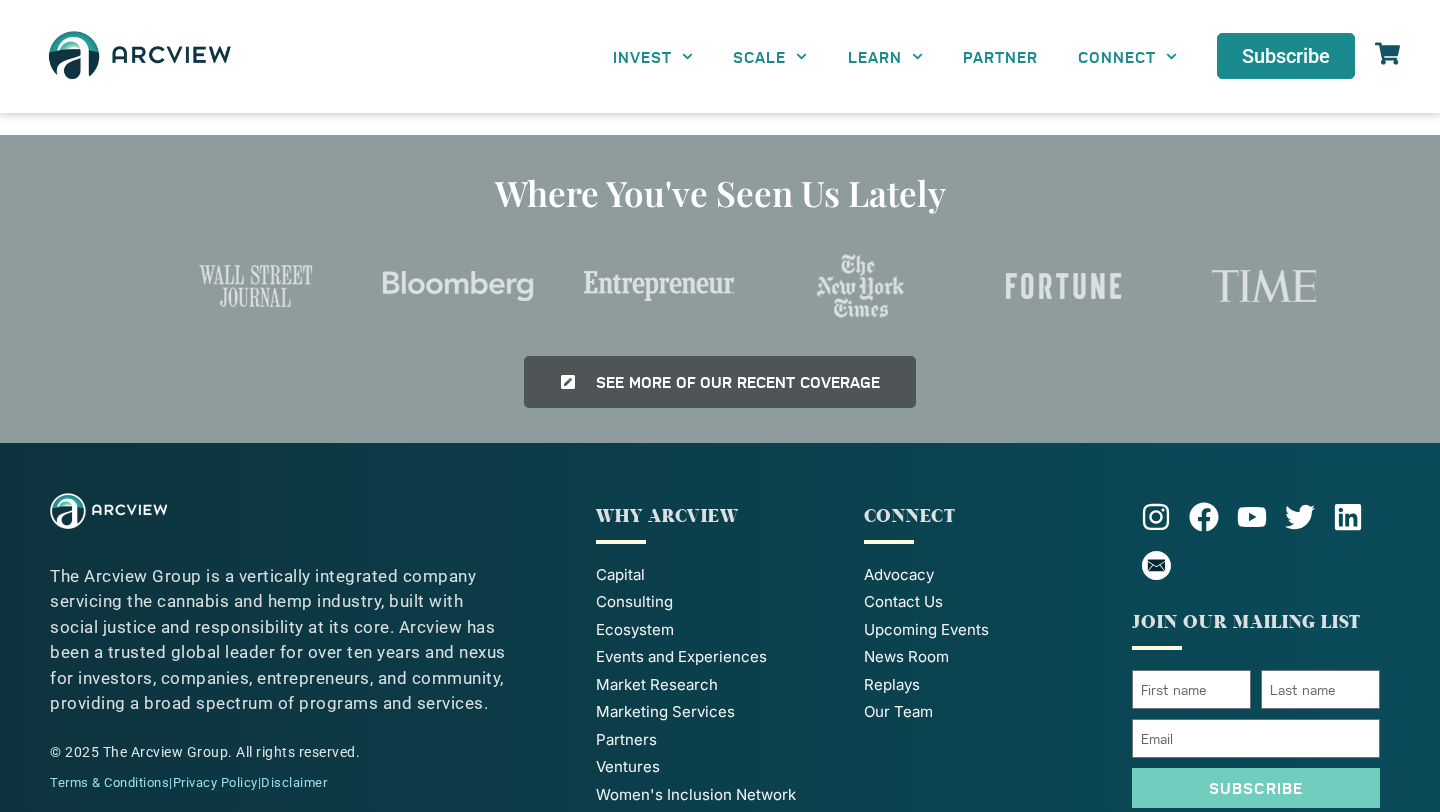 scroll, scrollTop: 4579, scrollLeft: 0, axis: vertical 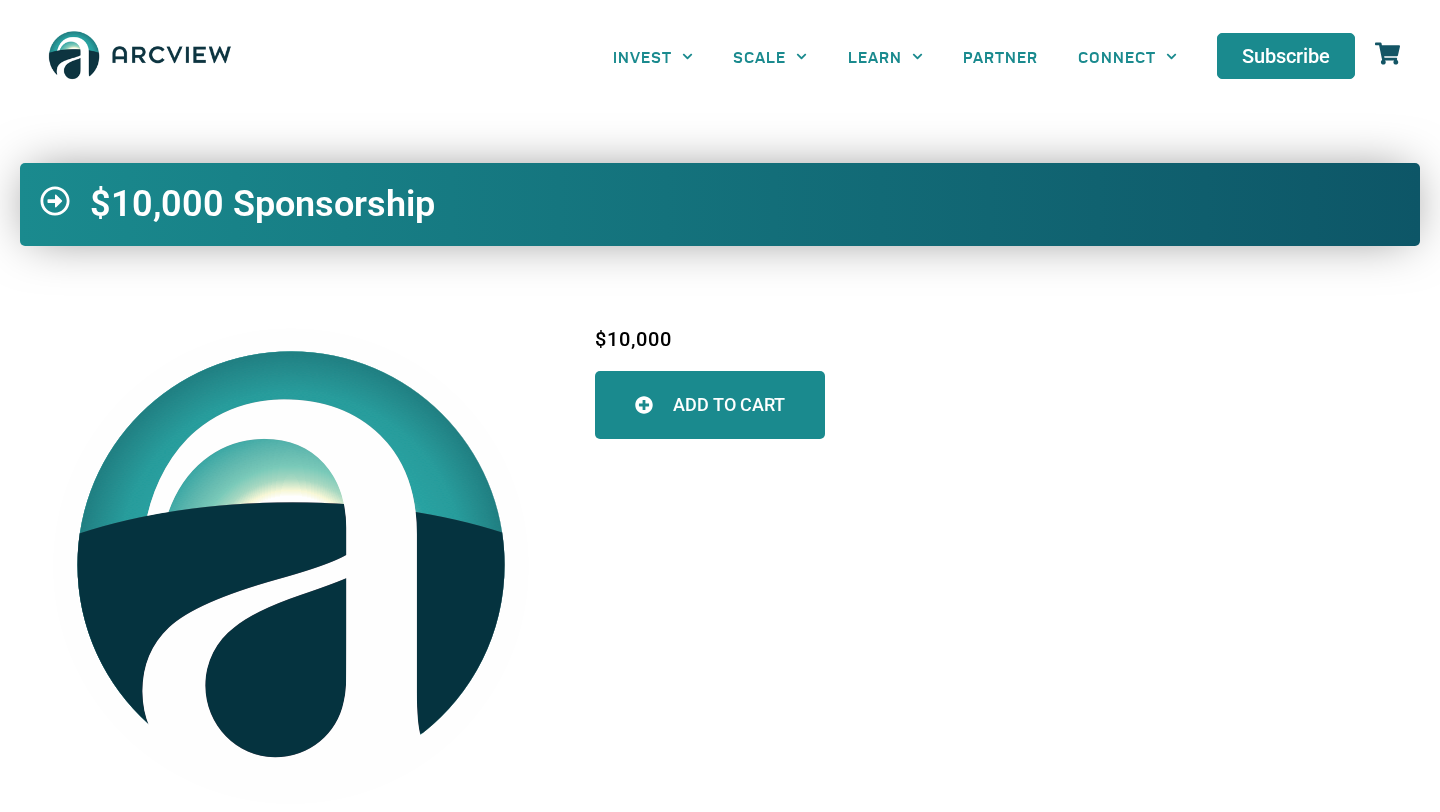click on "ADD TO CART" at bounding box center (710, 405) 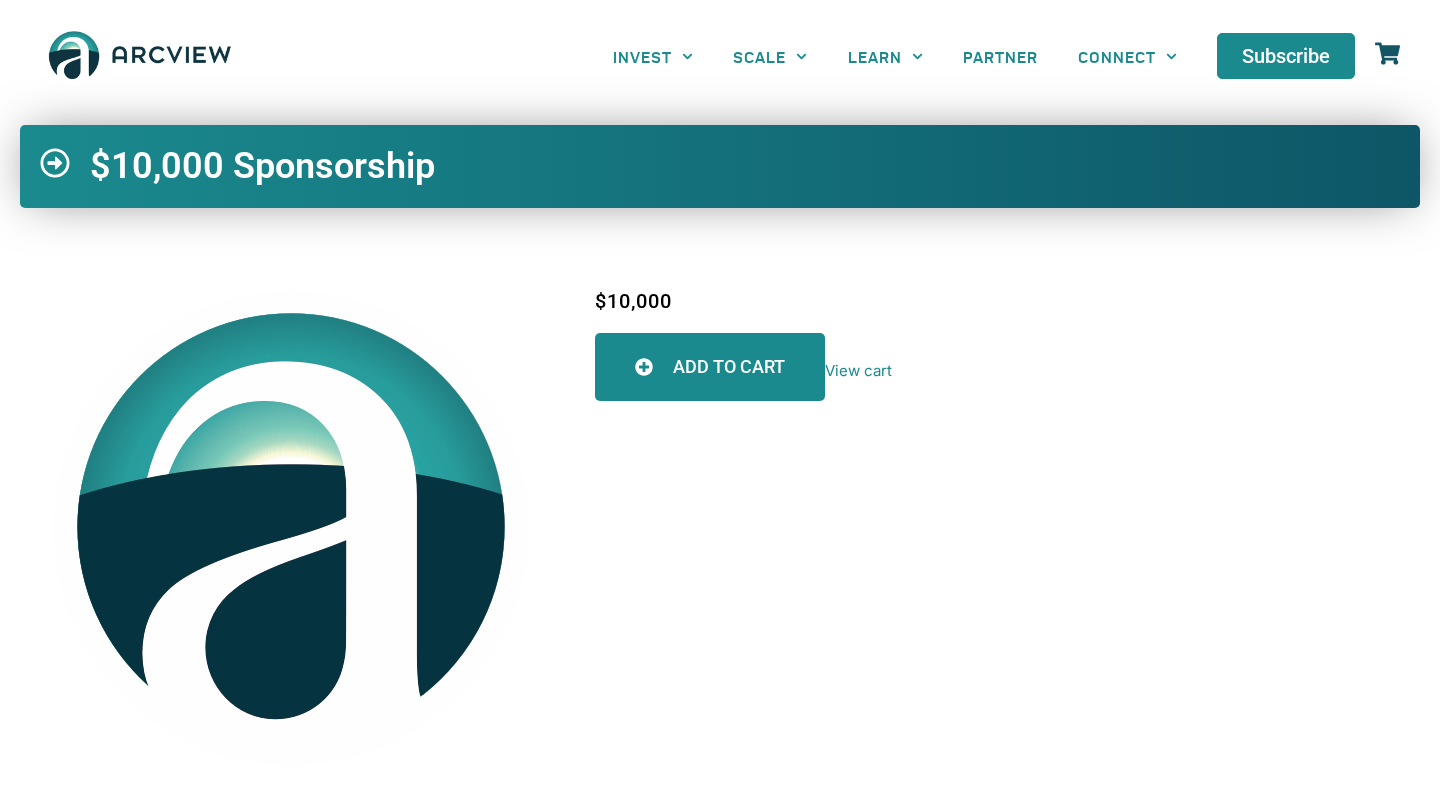 scroll, scrollTop: 0, scrollLeft: 0, axis: both 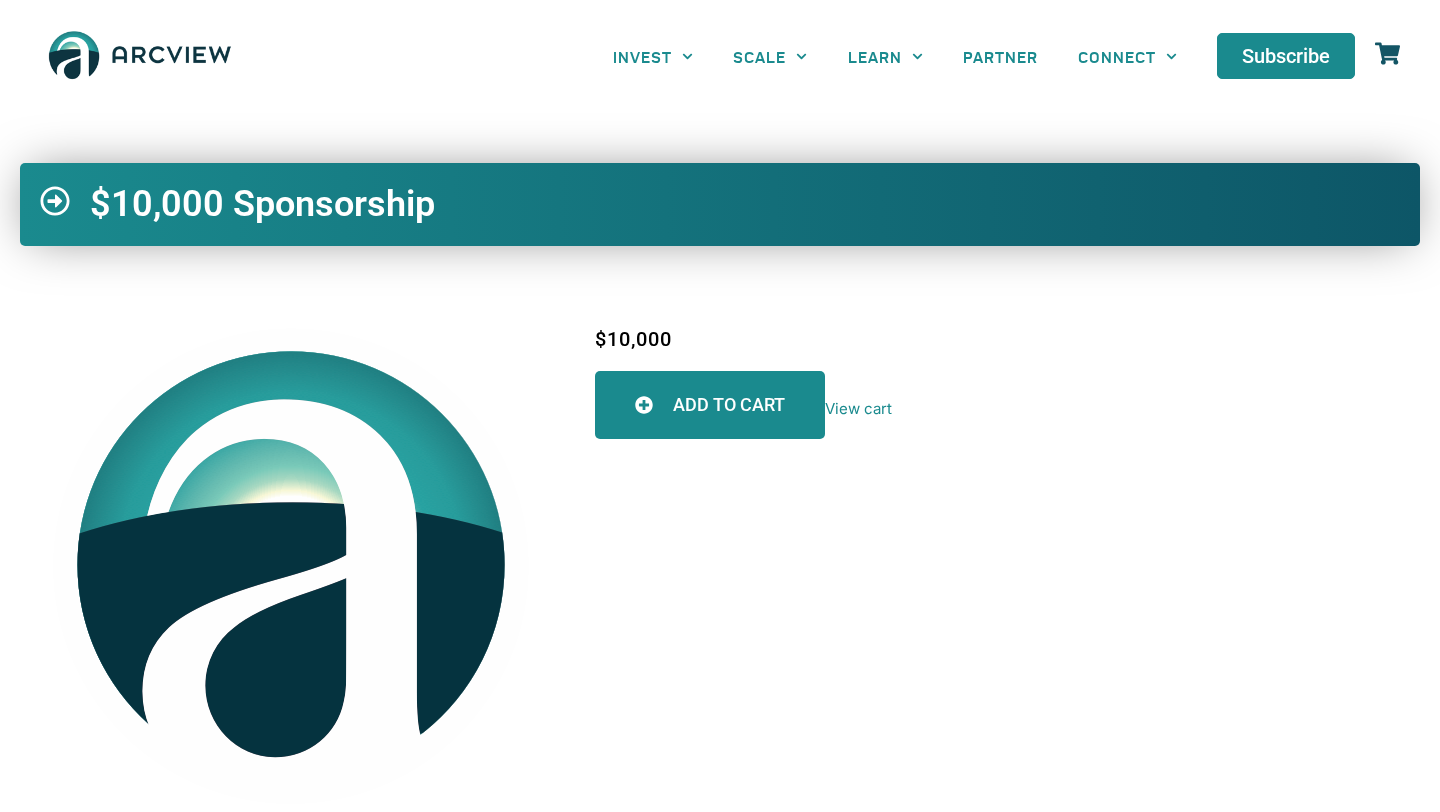 click on "ADD TO CART" at bounding box center (729, 405) 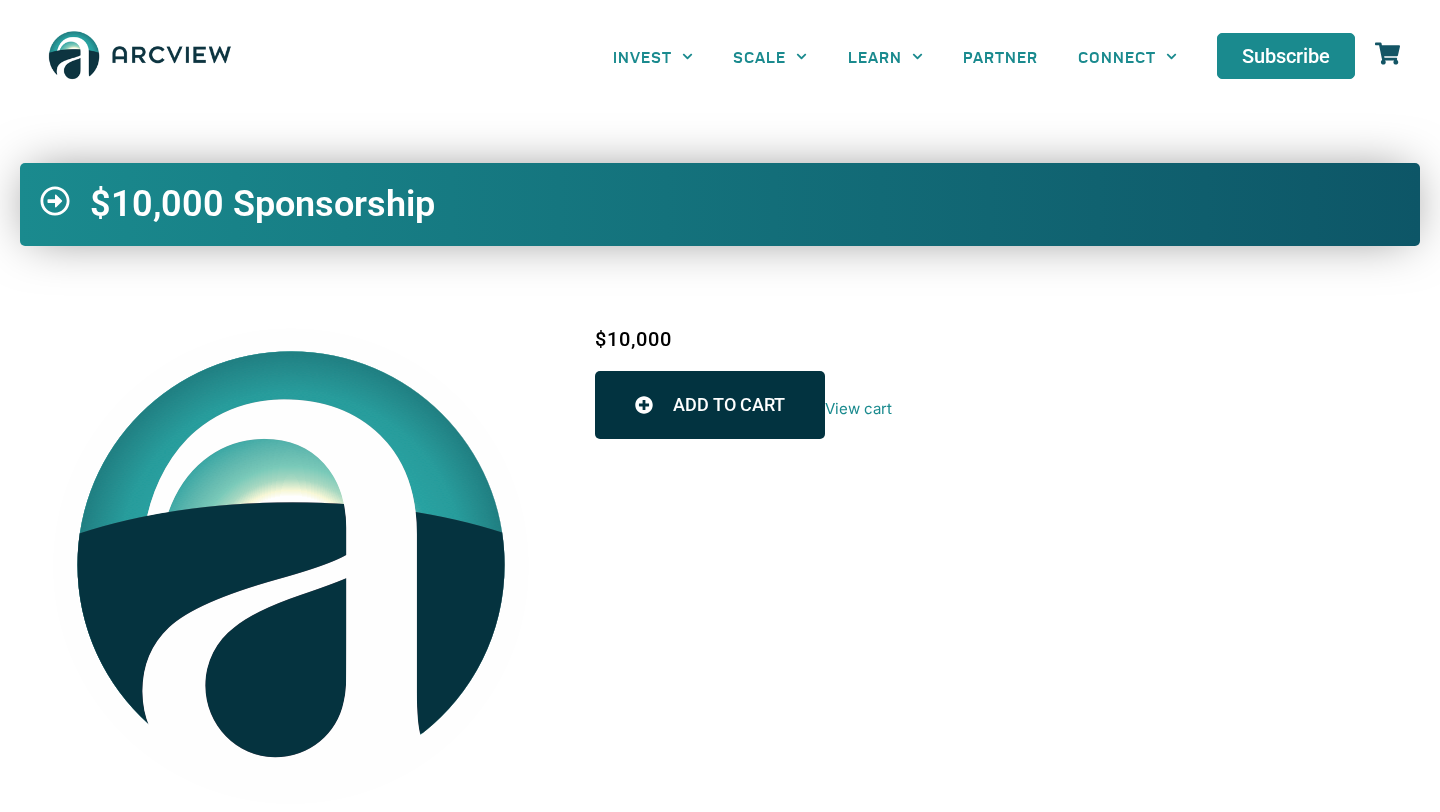 click 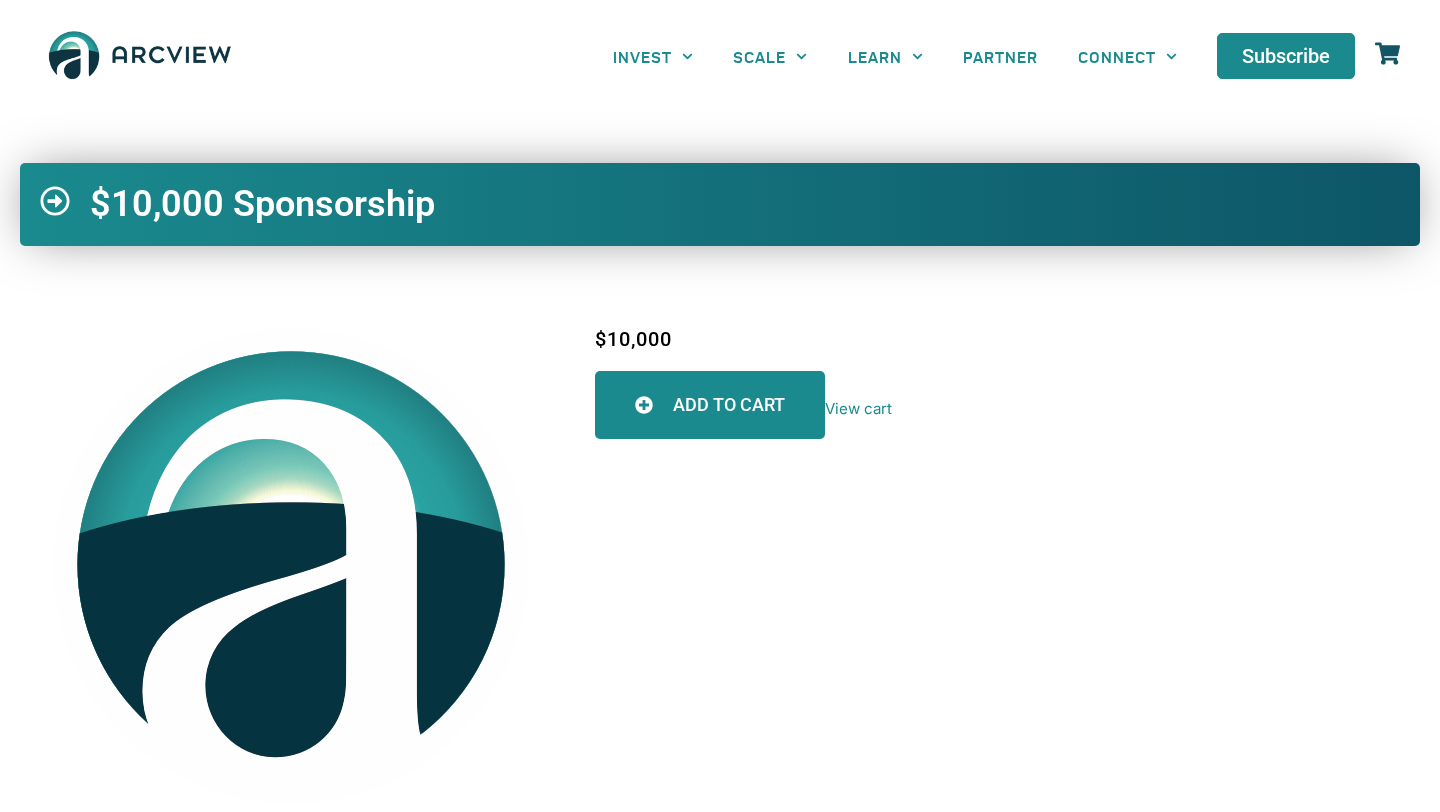 click 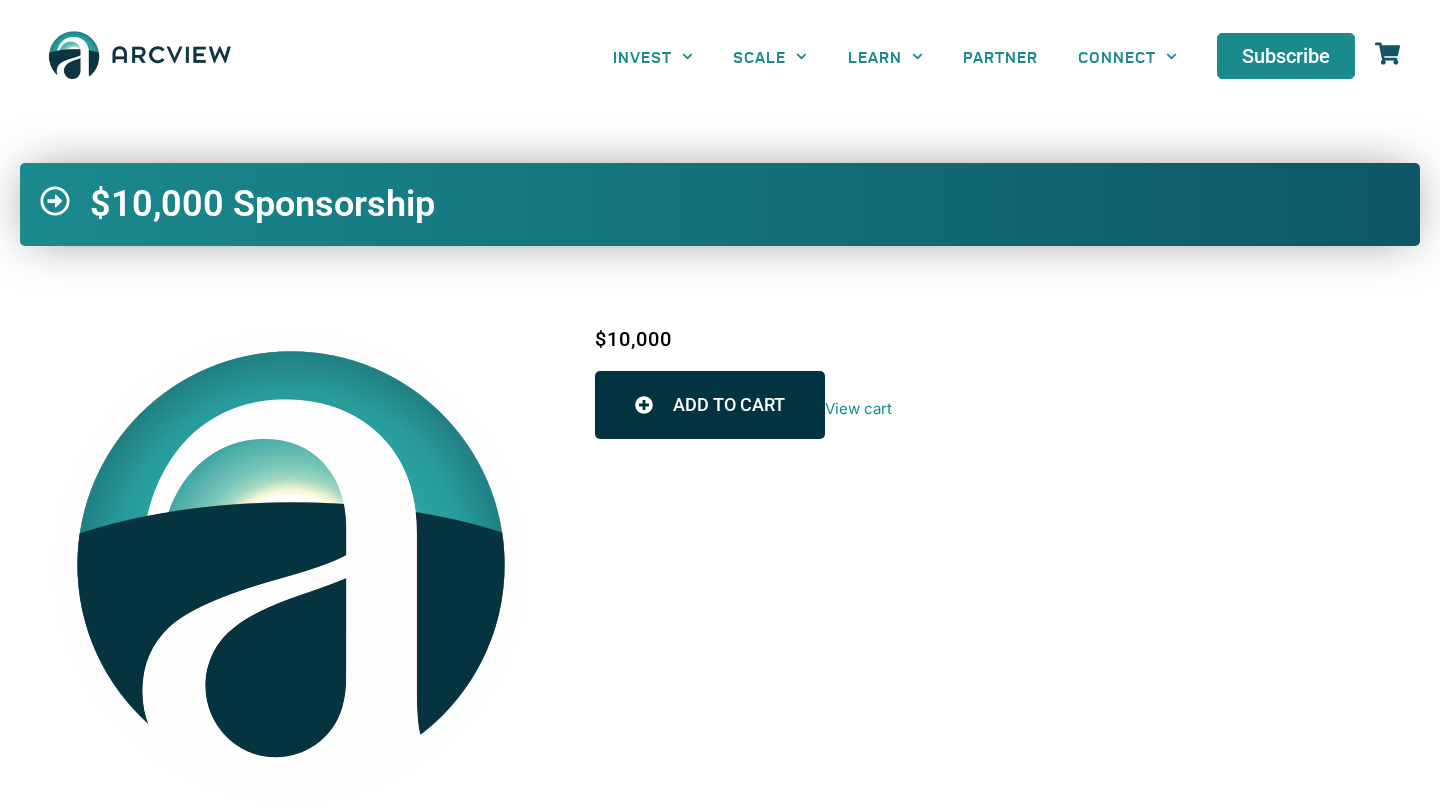 click on "View cart" at bounding box center (858, 406) 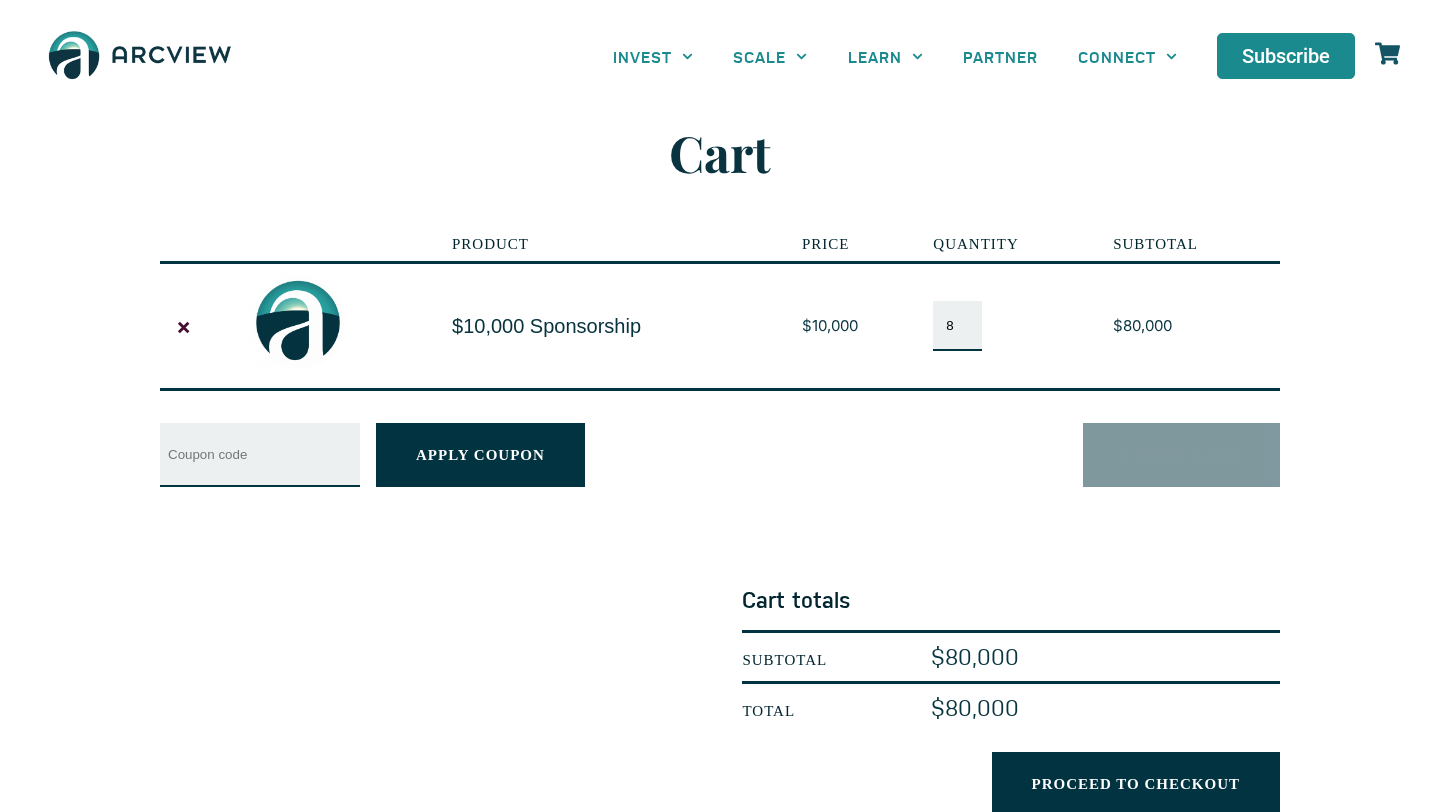 scroll, scrollTop: 0, scrollLeft: 0, axis: both 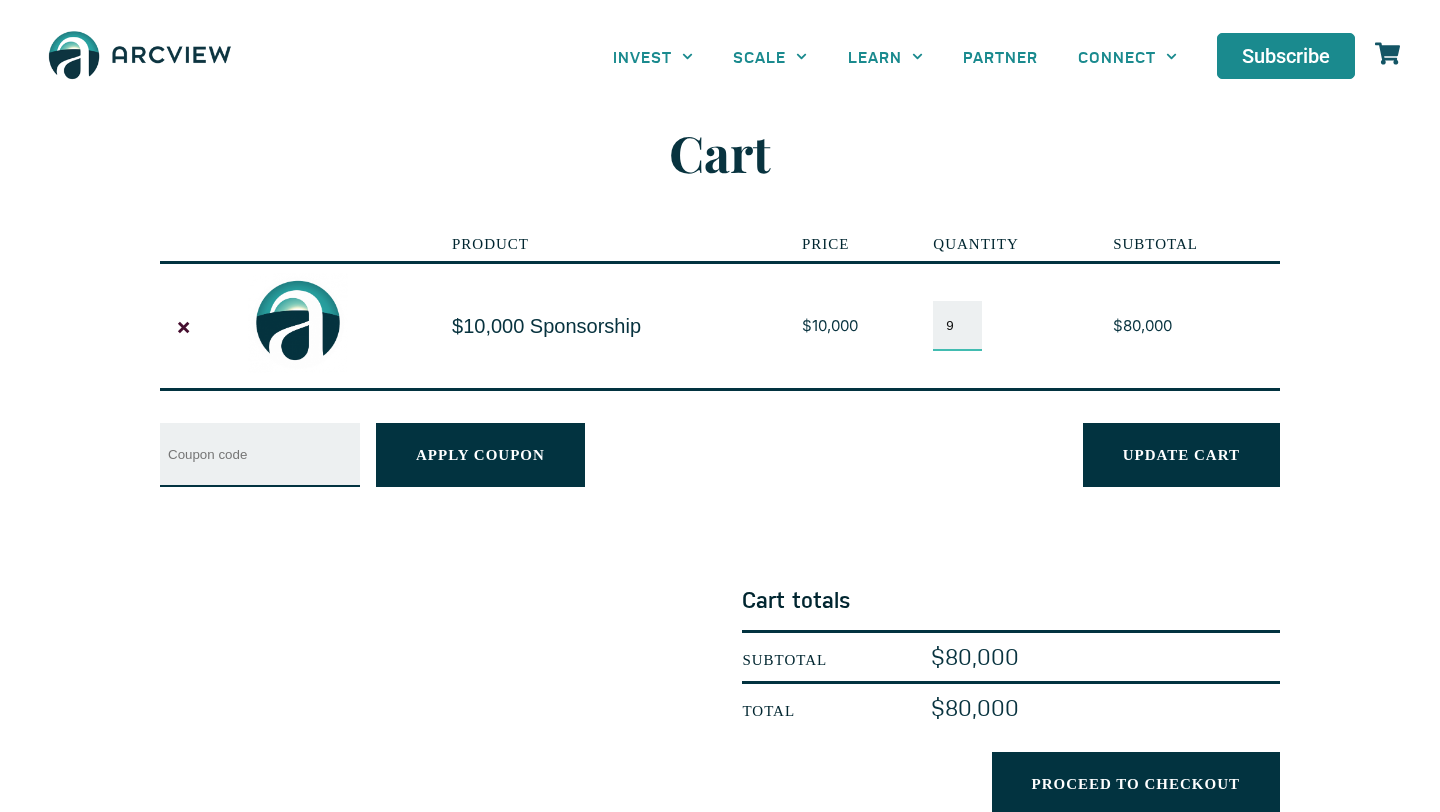 click on "9" at bounding box center (957, 326) 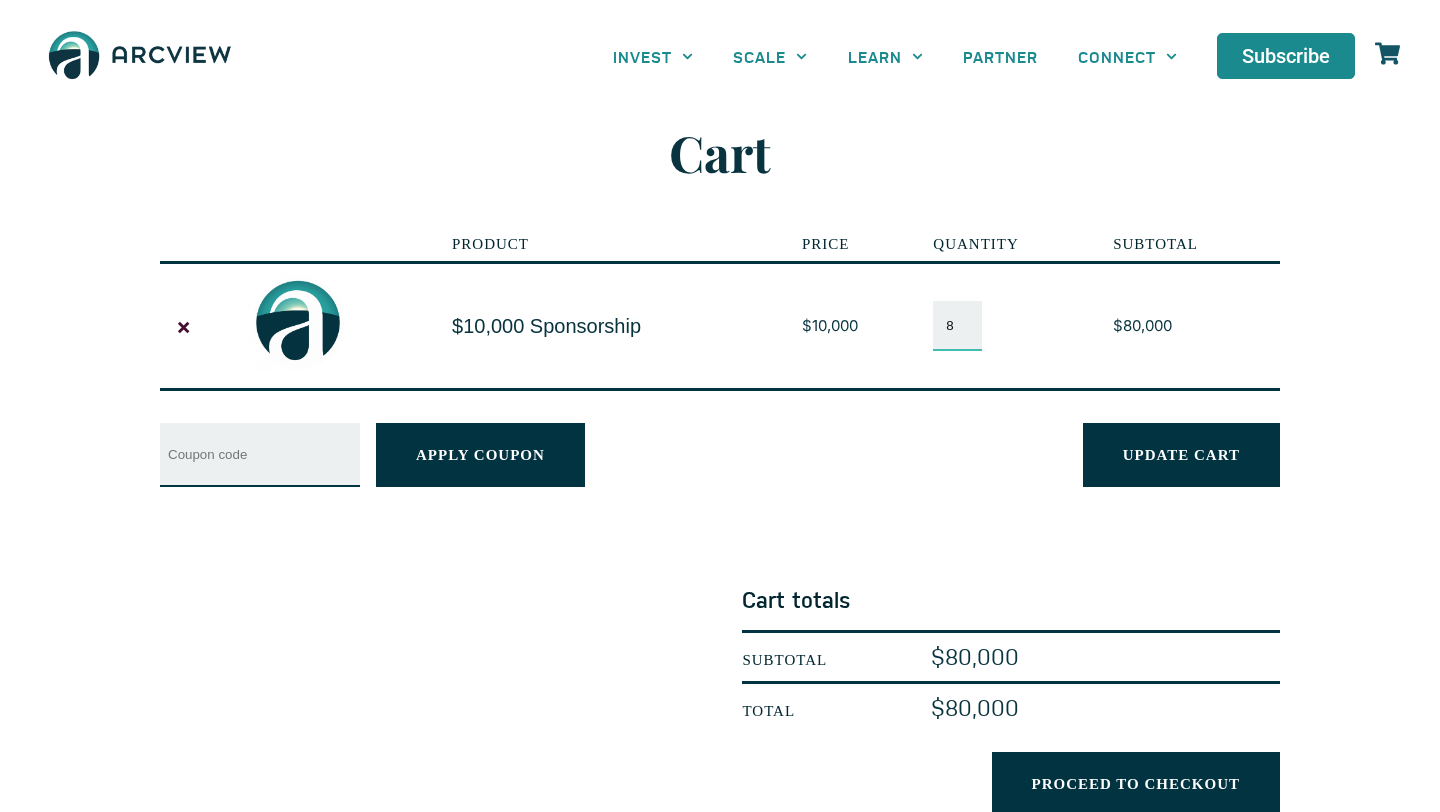 click on "8" at bounding box center (957, 326) 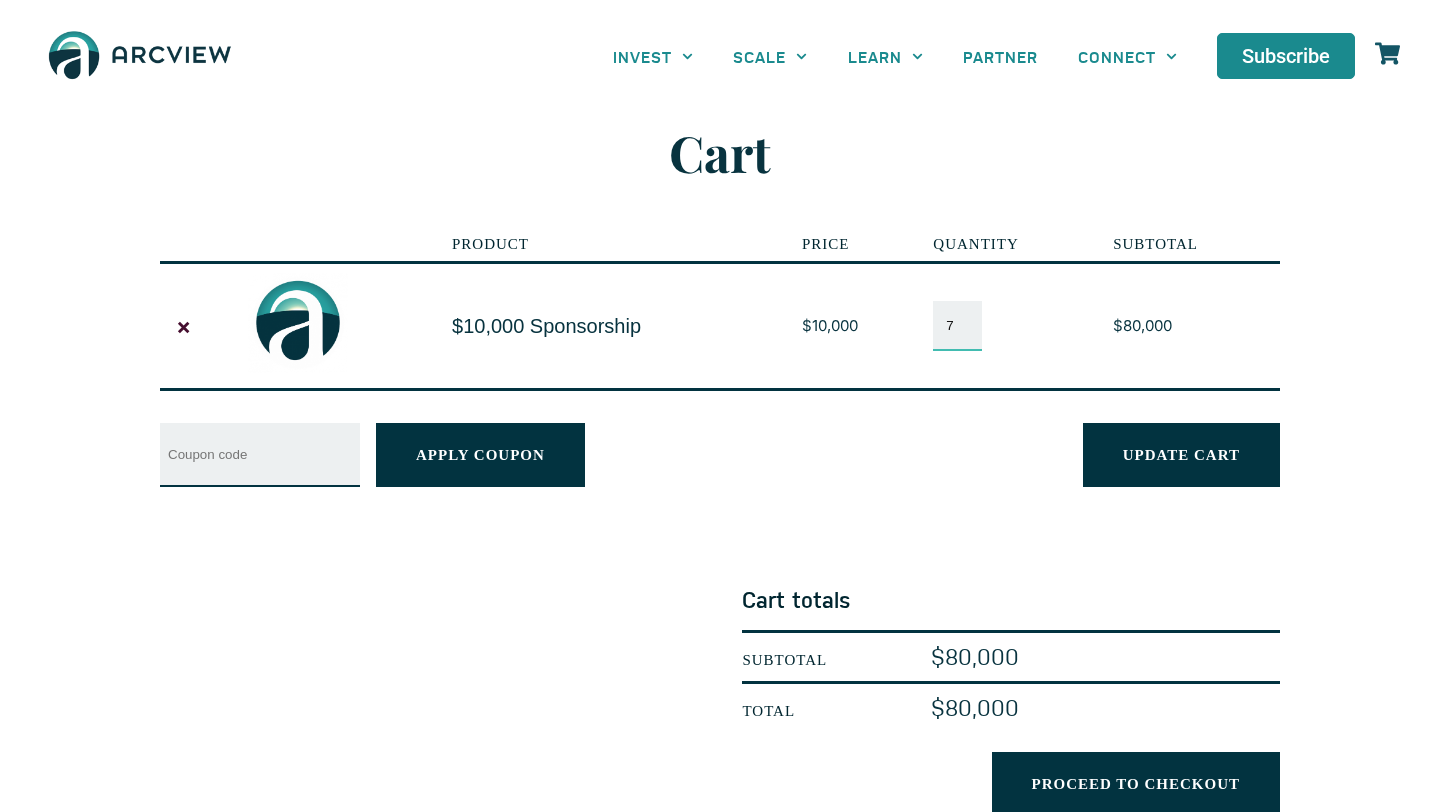 click on "7" at bounding box center (957, 326) 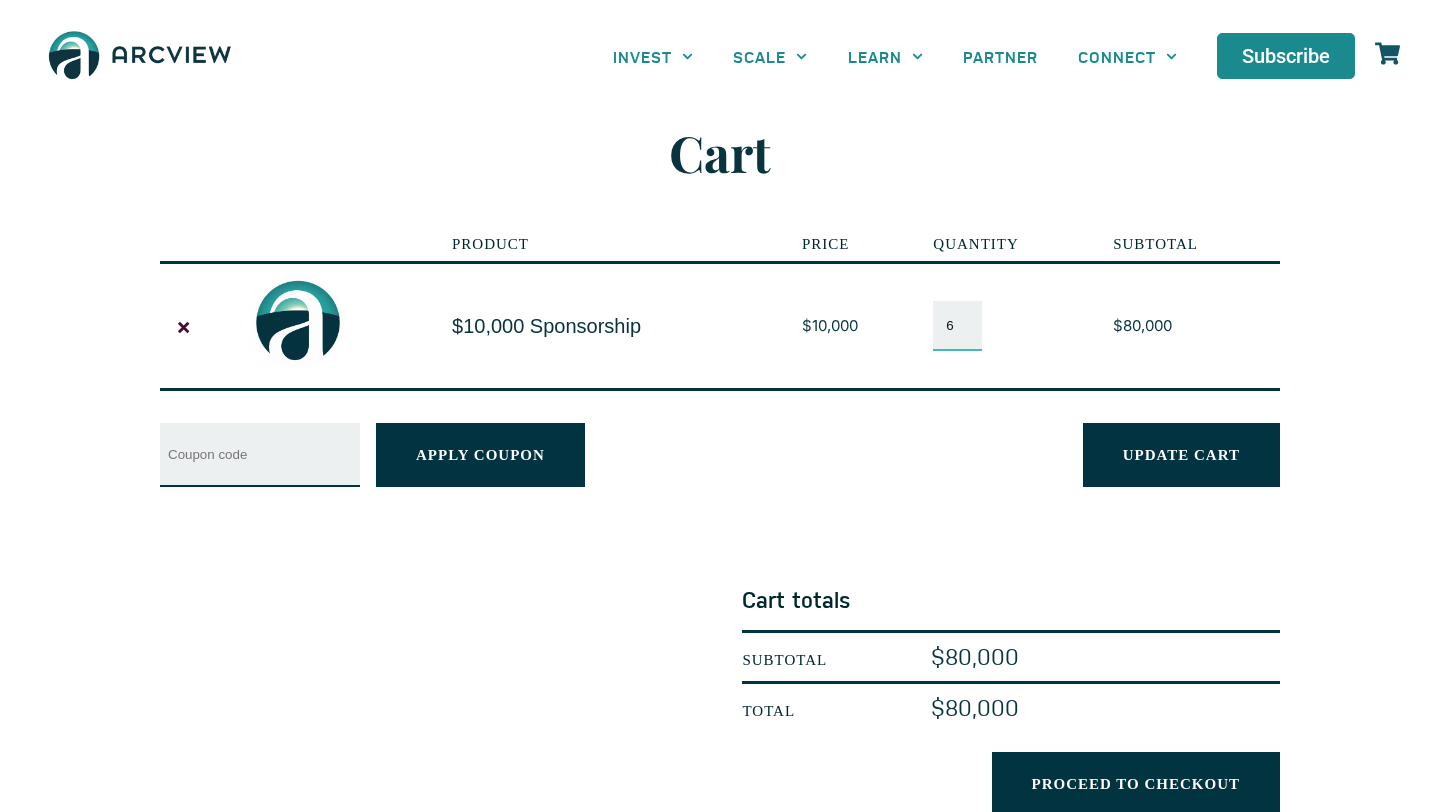 click on "6" at bounding box center [957, 326] 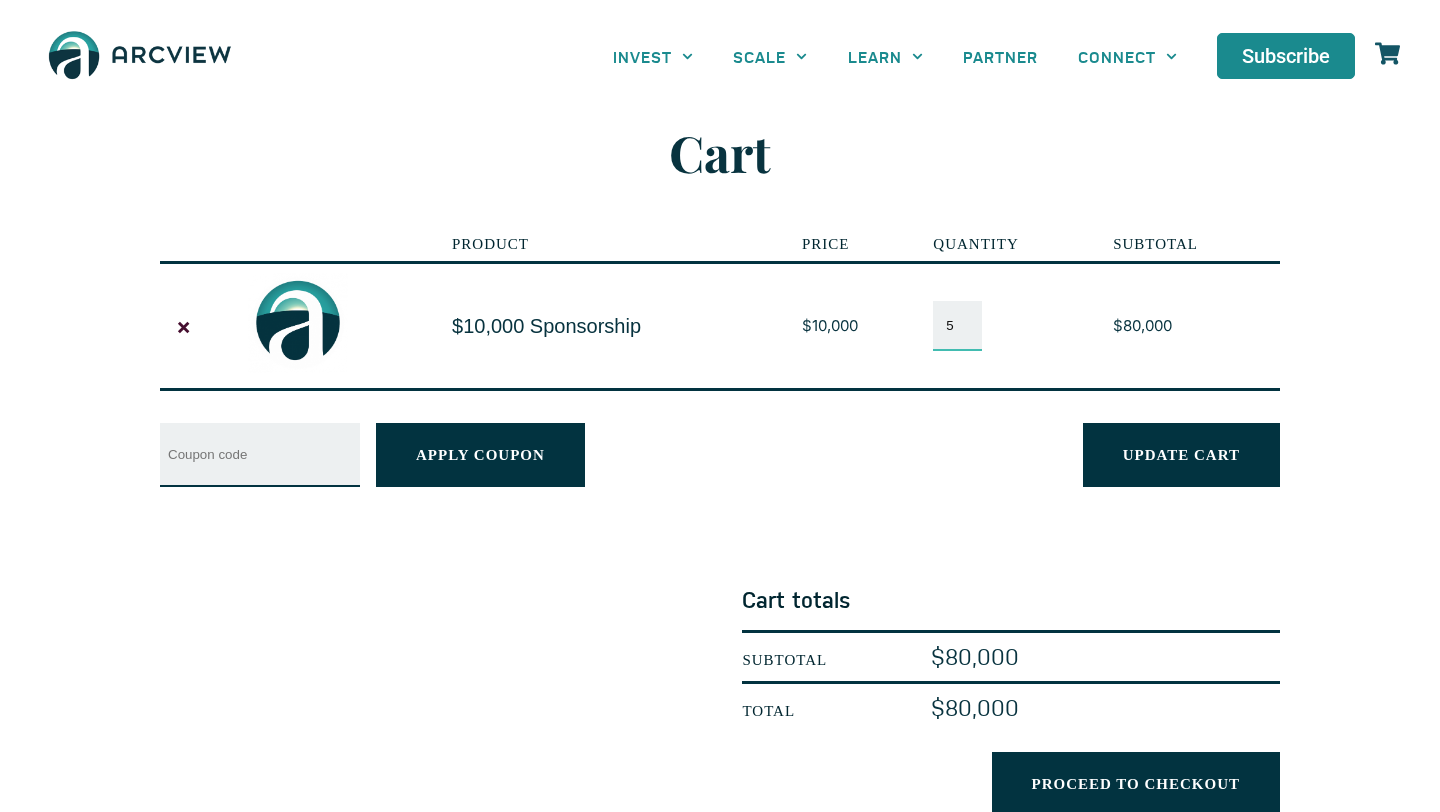 click on "5" at bounding box center [957, 326] 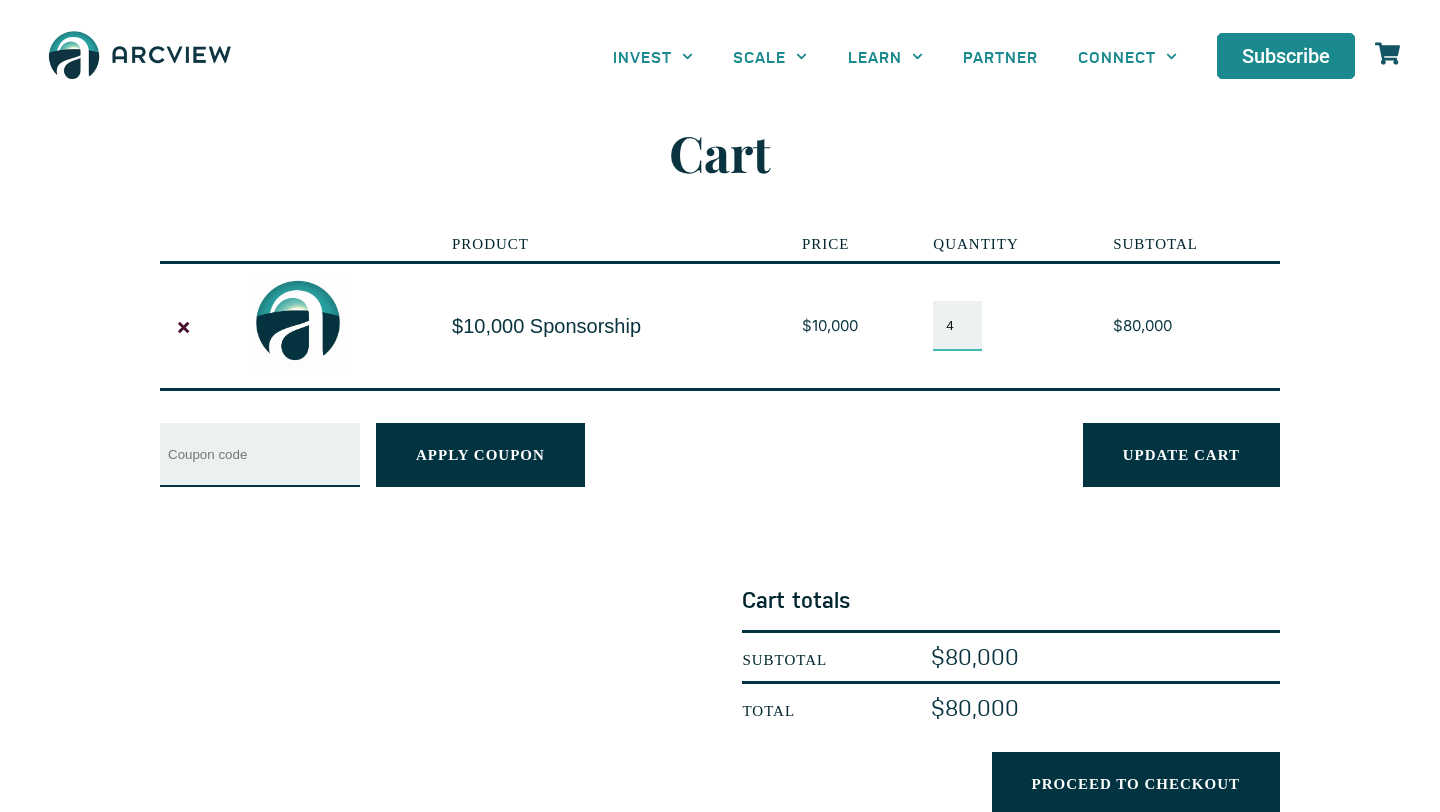 click on "4" at bounding box center (957, 326) 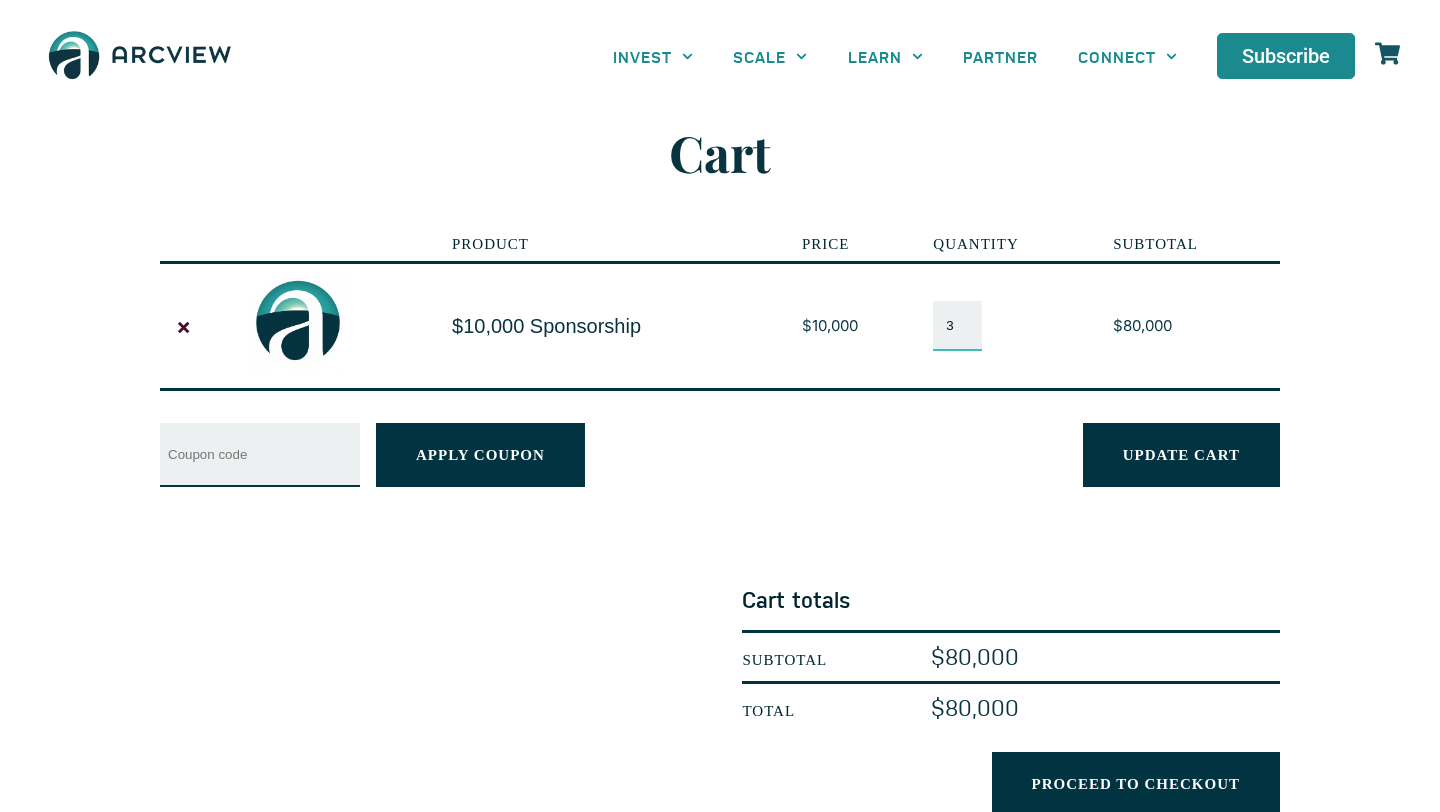 type on "3" 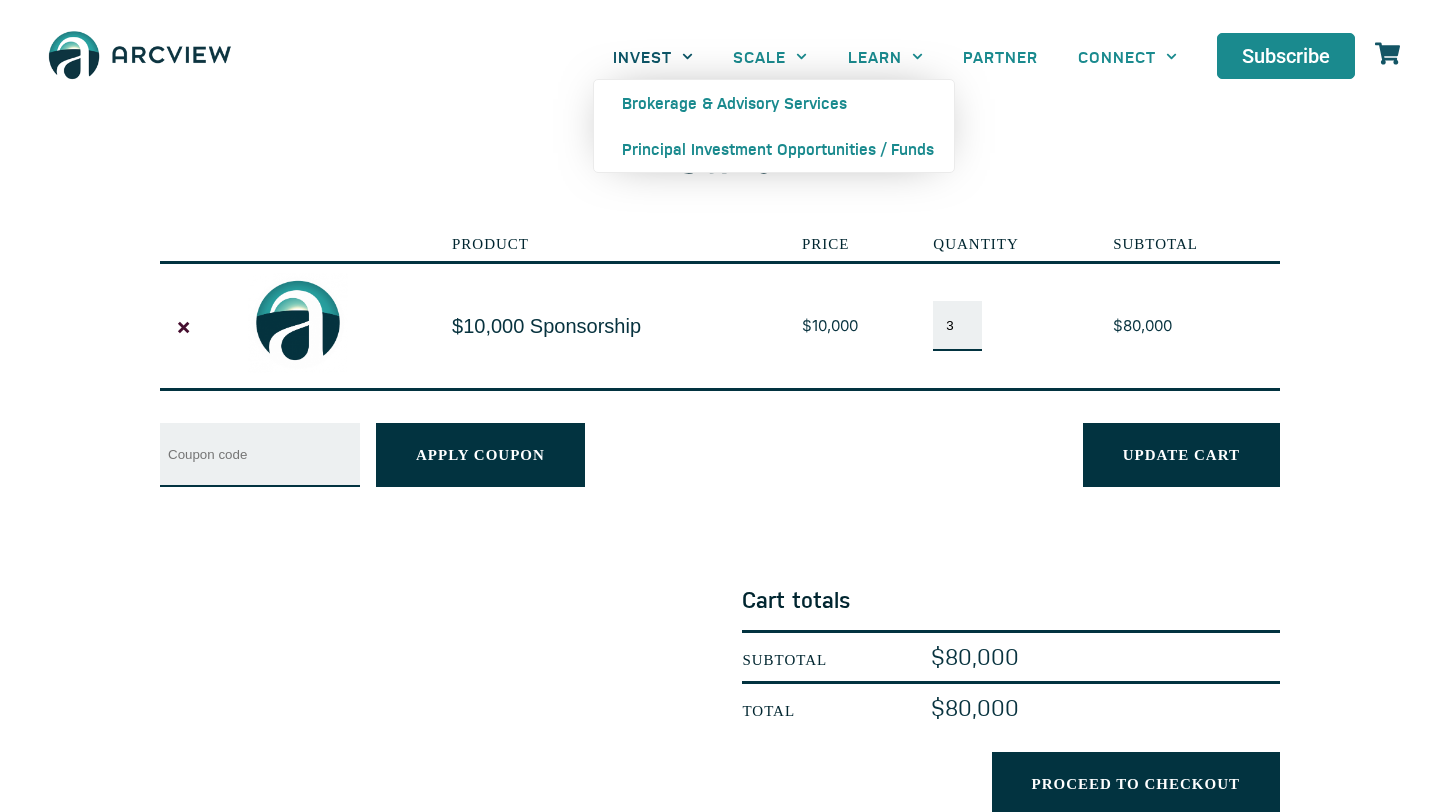 click on "INVEST" 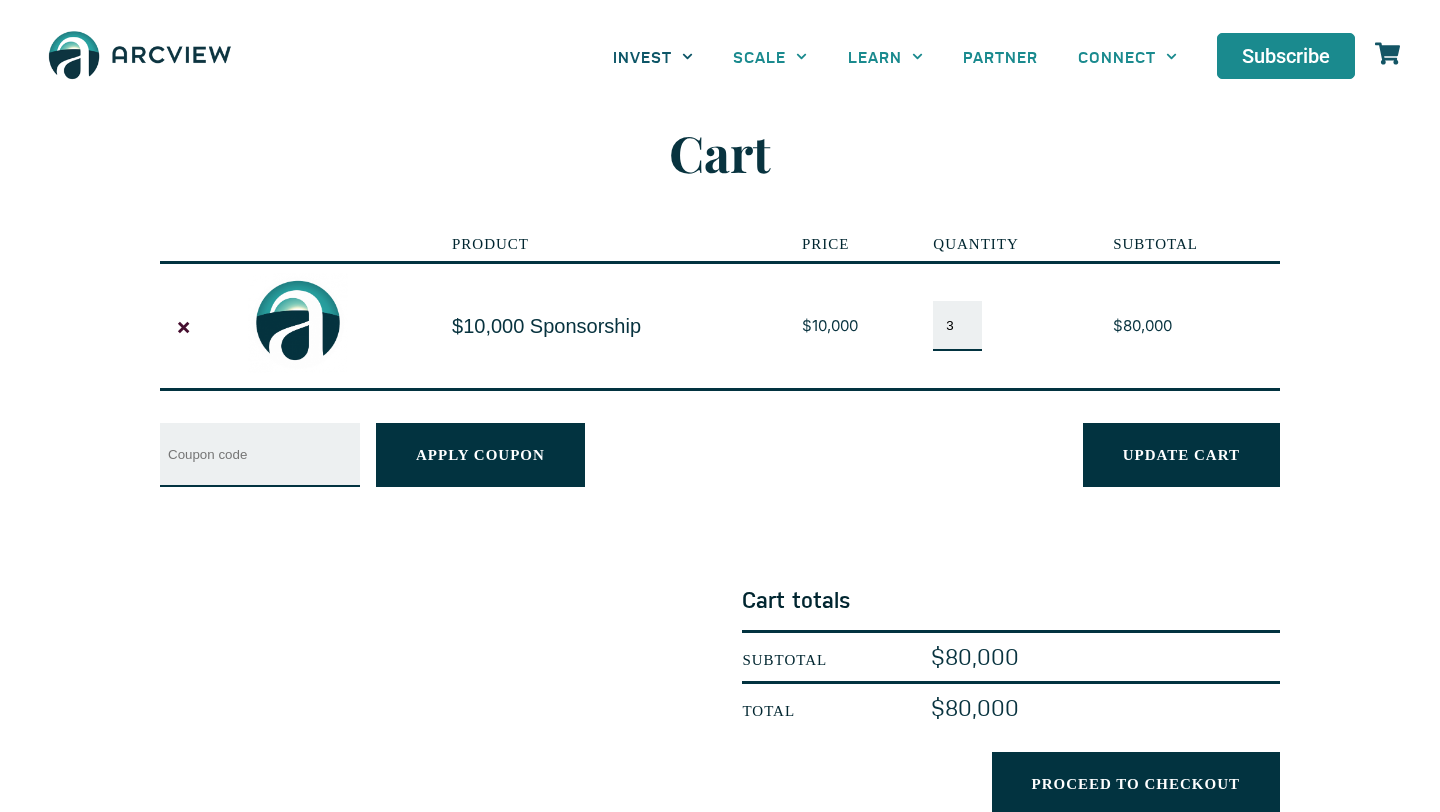 click on "INVEST" 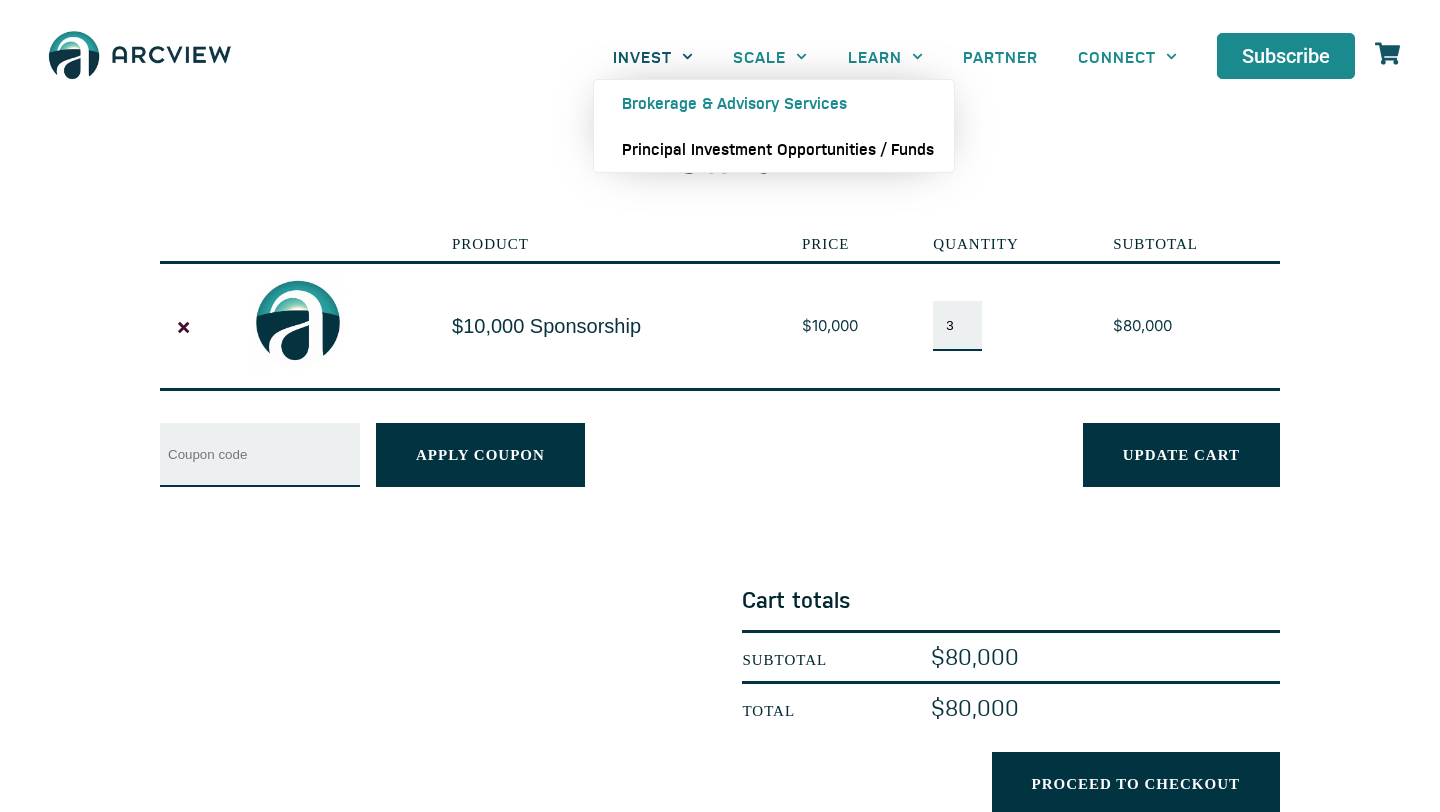 click on "Principal Investment Opportunities / Funds" 